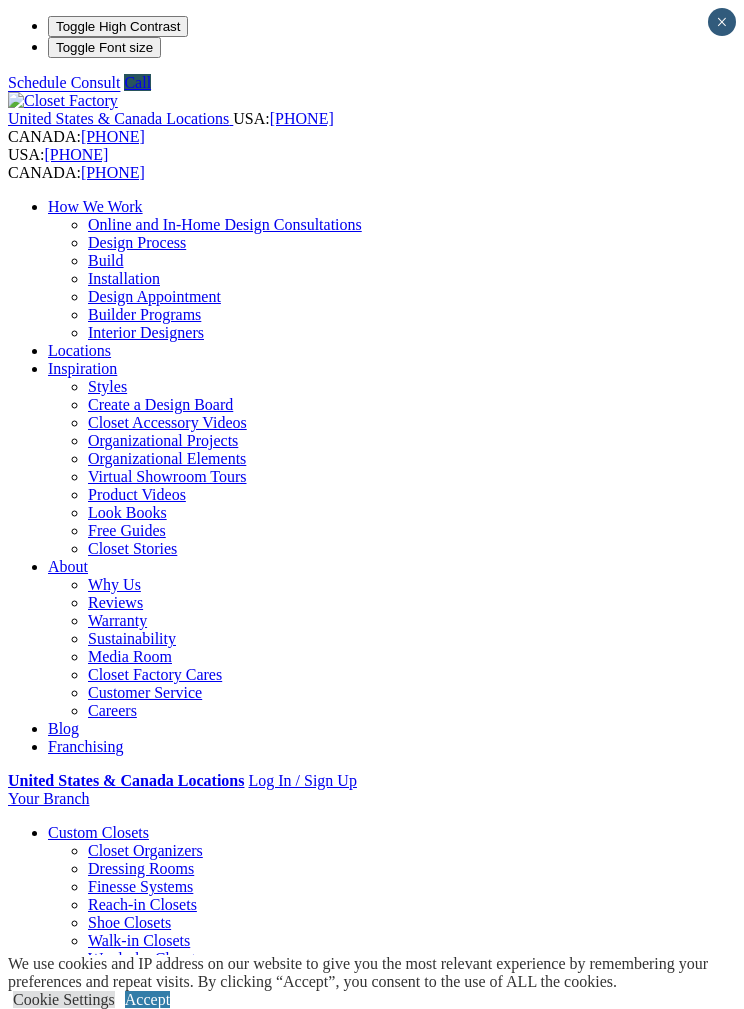 scroll, scrollTop: 0, scrollLeft: 0, axis: both 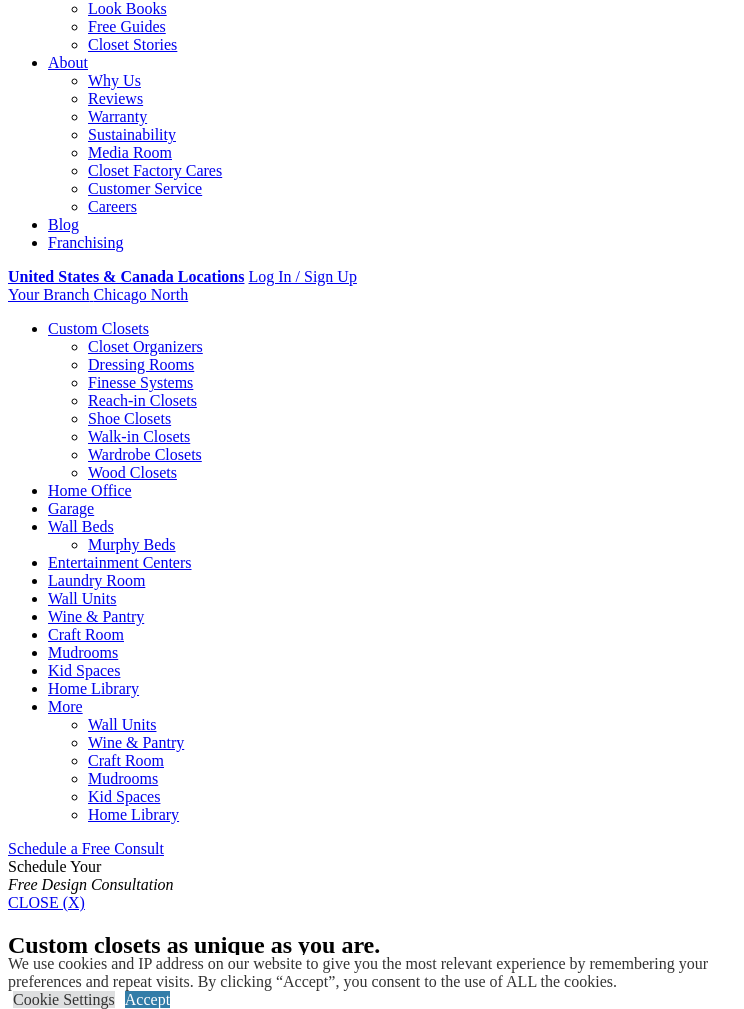 click on "Accept" at bounding box center (147, 999) 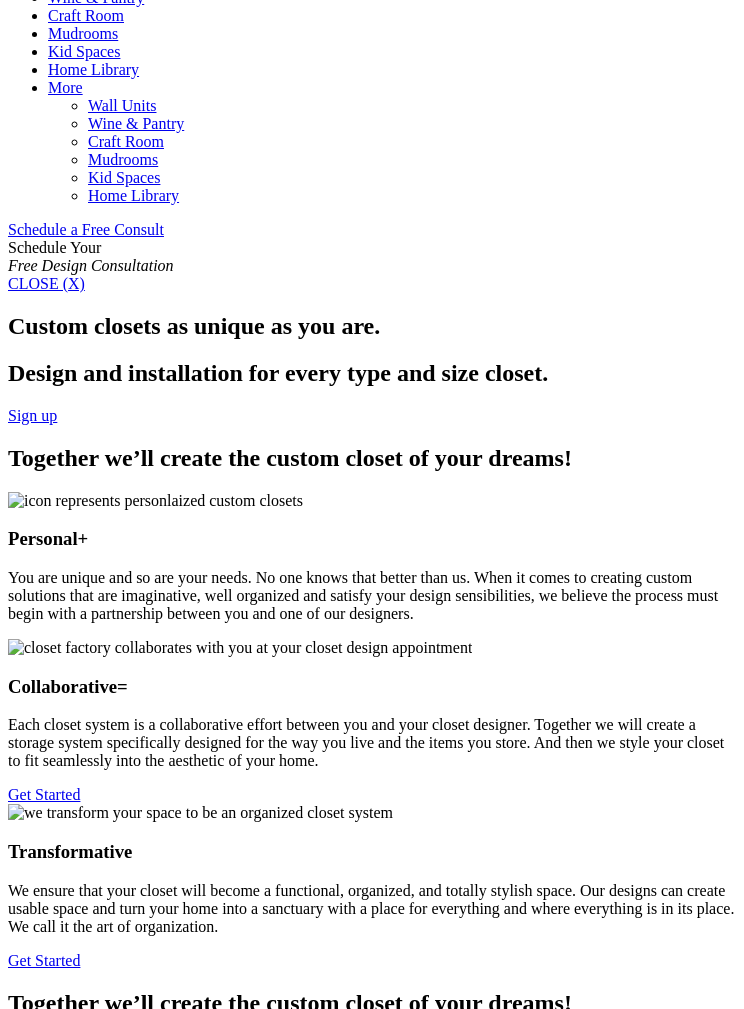 scroll, scrollTop: 1156, scrollLeft: 0, axis: vertical 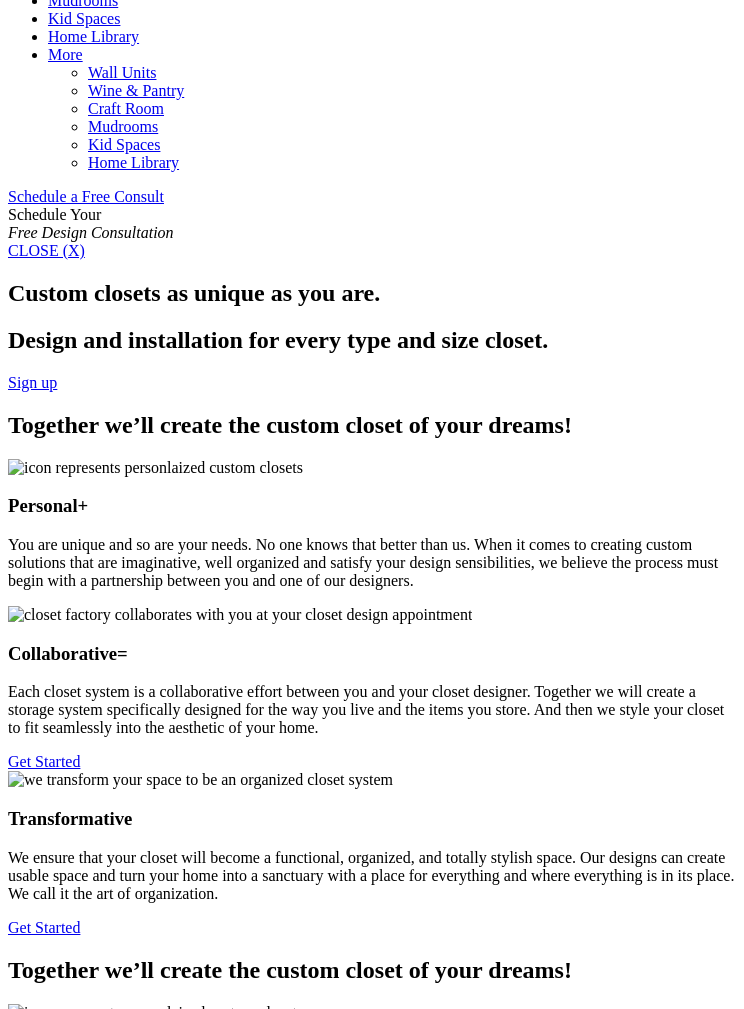 click at bounding box center [146, 1640] 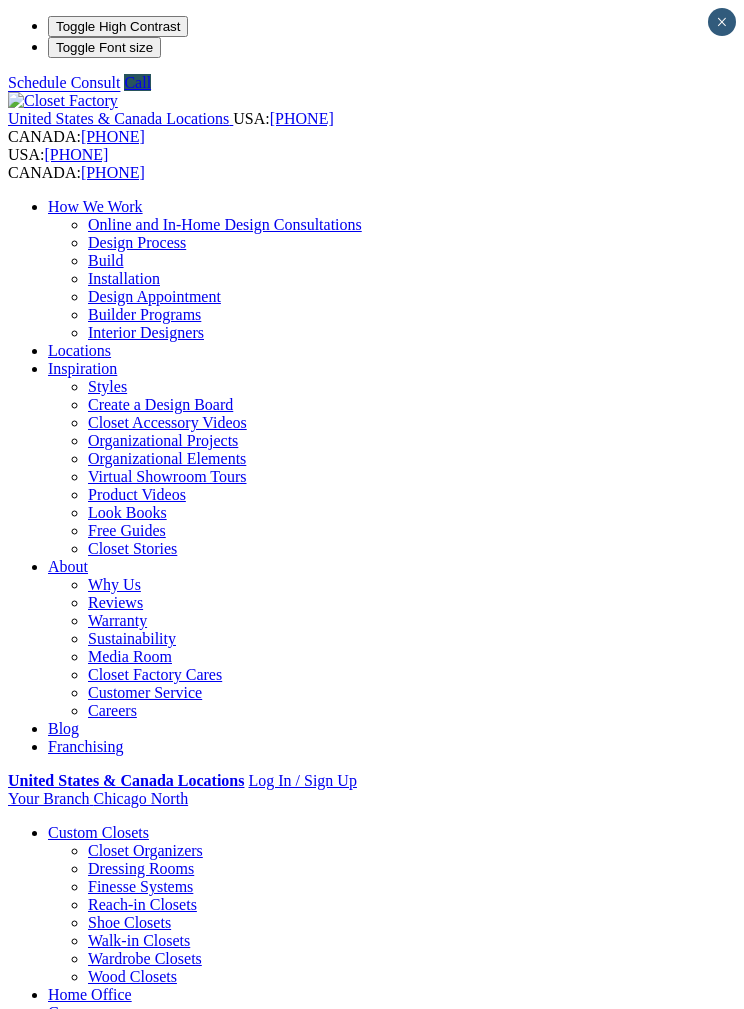 scroll, scrollTop: 0, scrollLeft: 0, axis: both 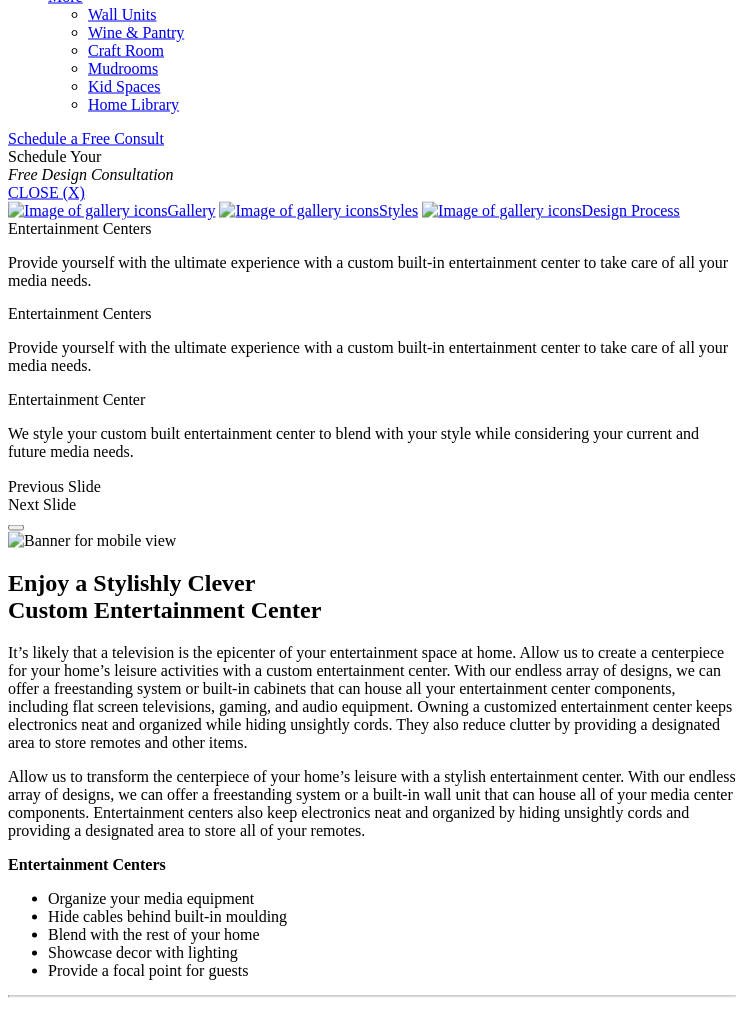 click at bounding box center [601, 1585] 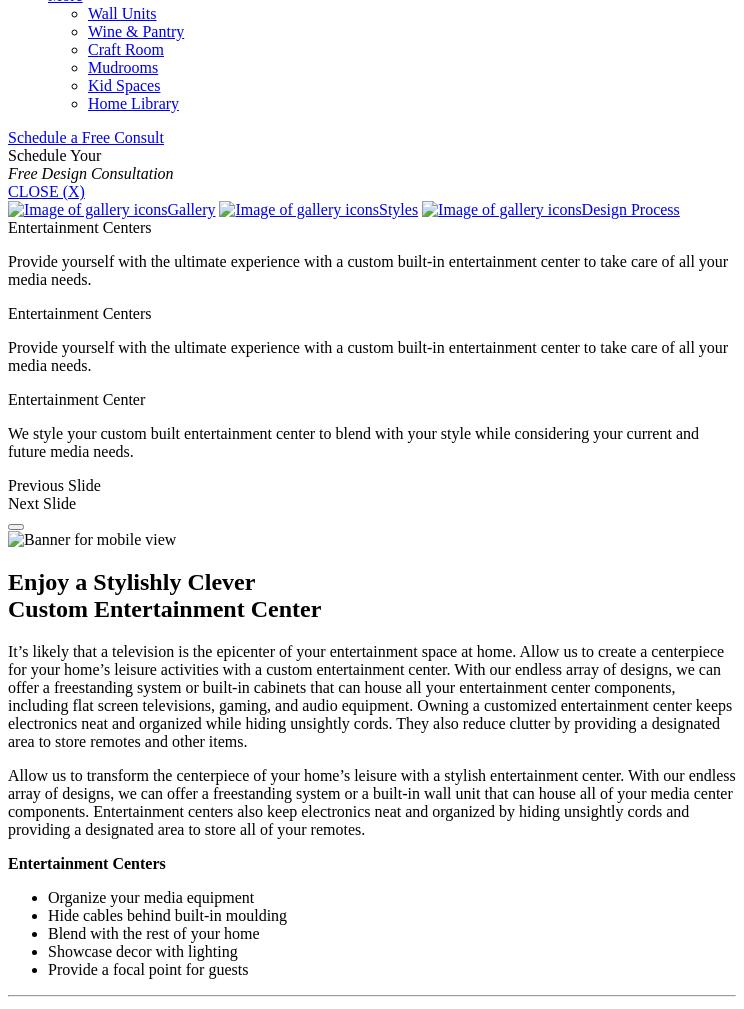 click at bounding box center (126, 40669) 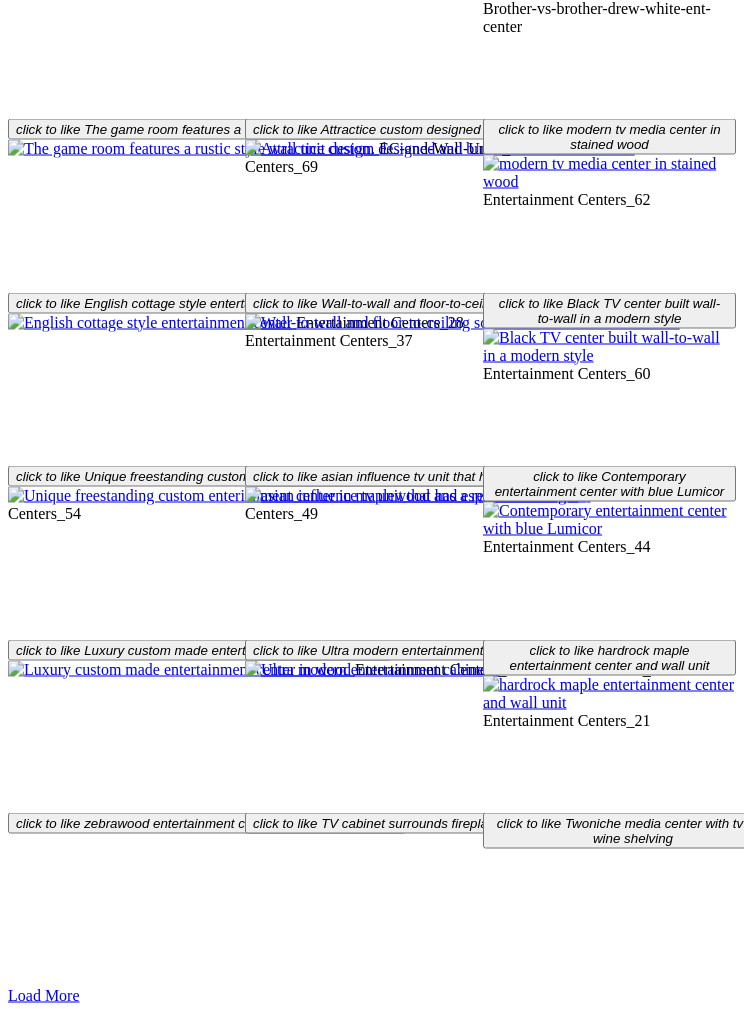 scroll, scrollTop: 0, scrollLeft: 0, axis: both 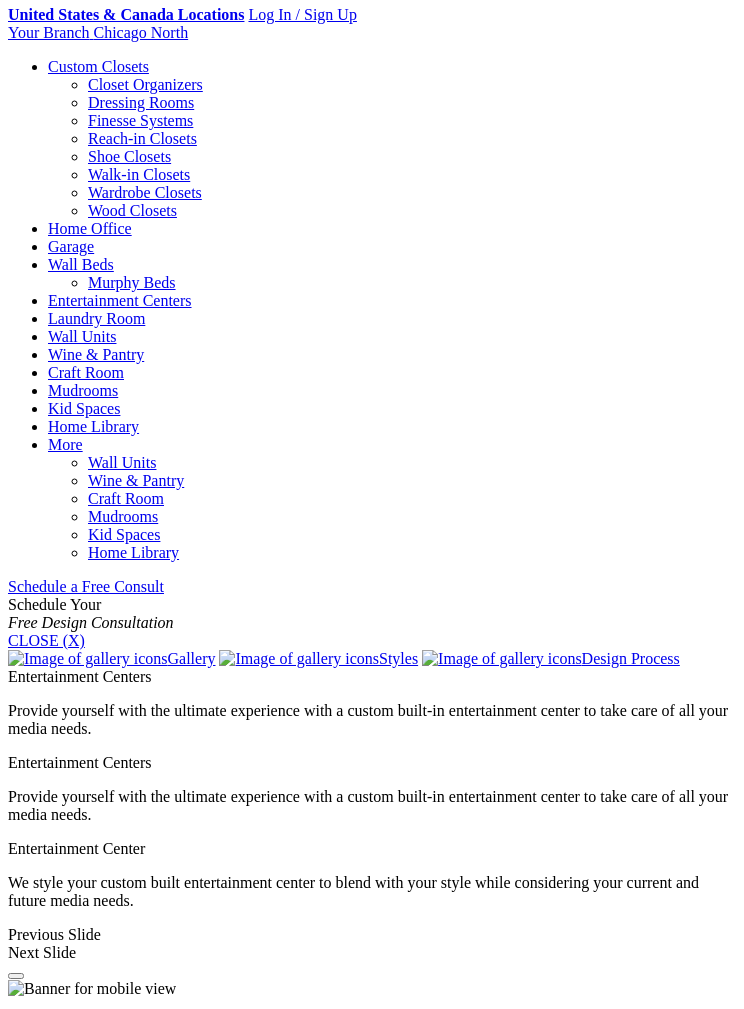 click at bounding box center (72, 3582) 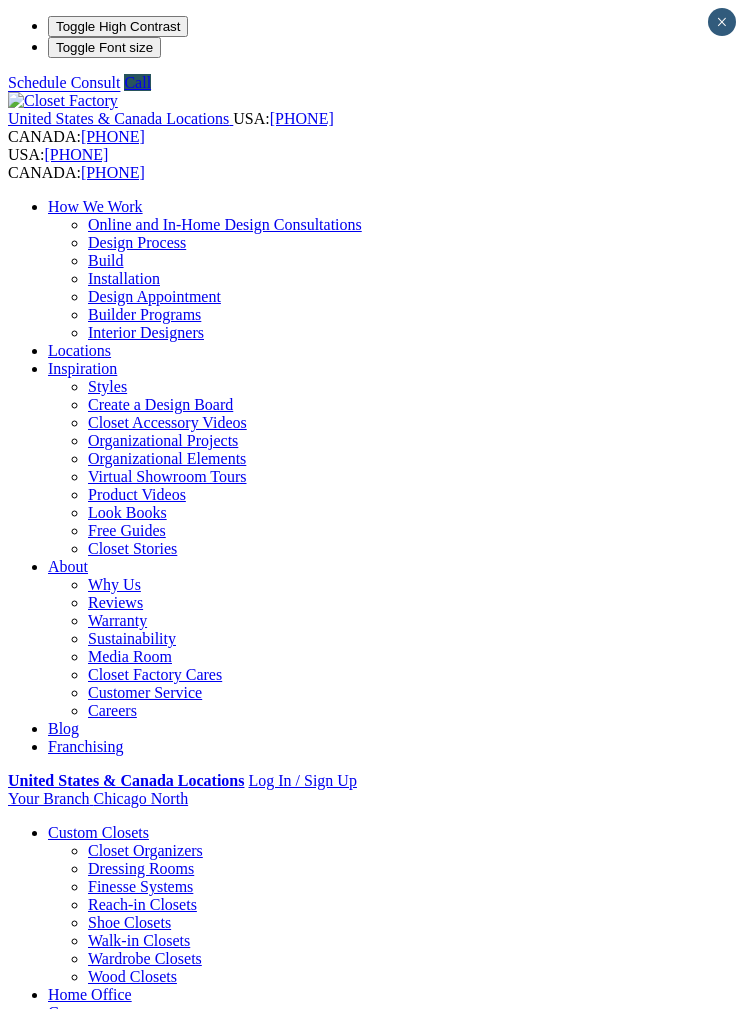 click at bounding box center [72, 15000] 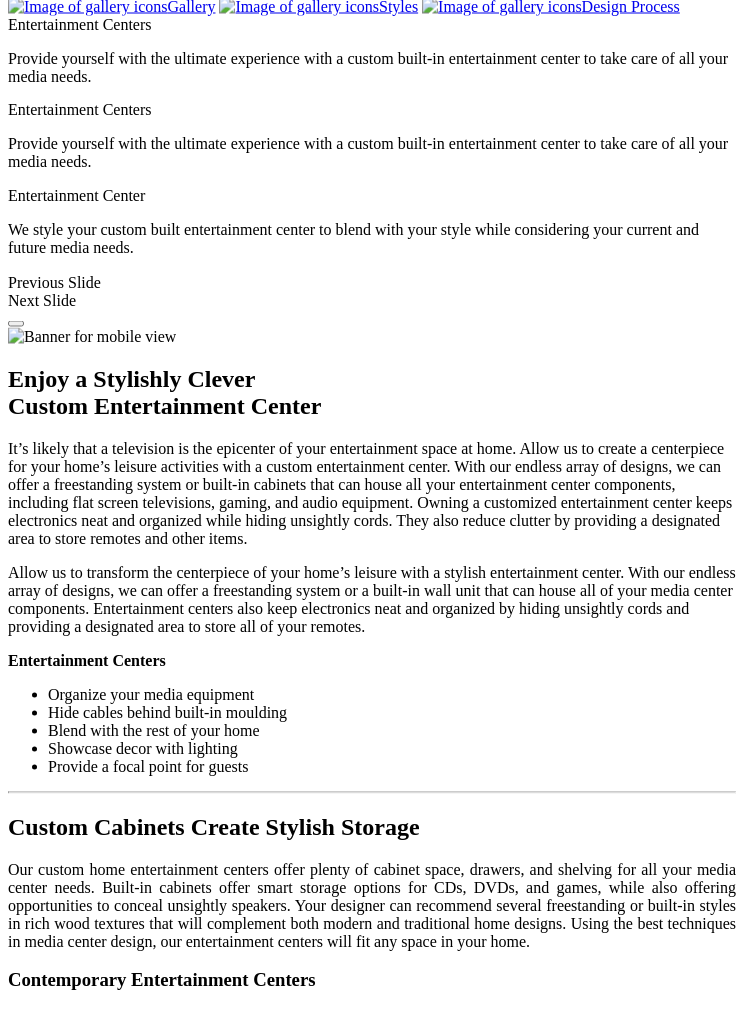 scroll, scrollTop: 1415, scrollLeft: 0, axis: vertical 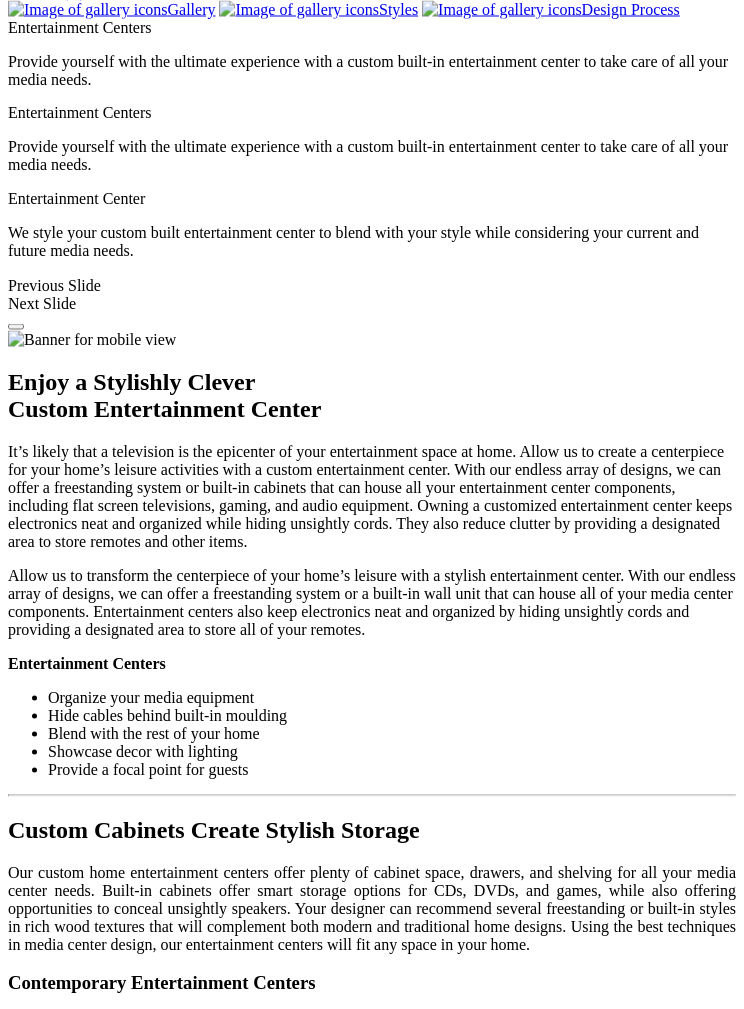 click at bounding box center (0, 0) 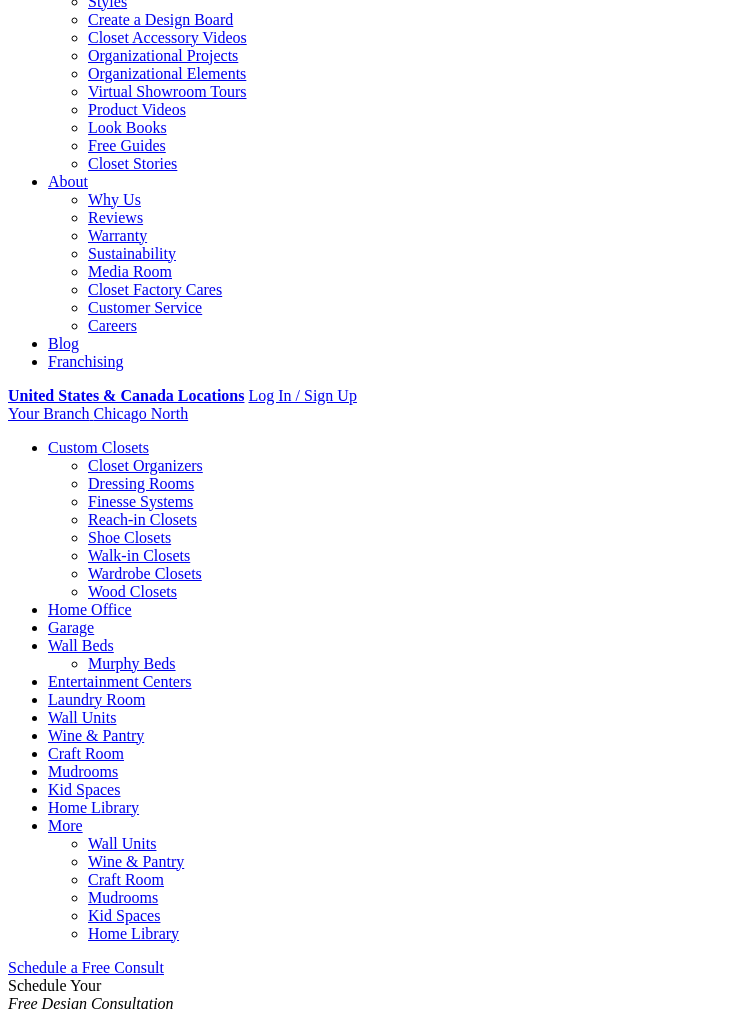scroll, scrollTop: 1317, scrollLeft: 0, axis: vertical 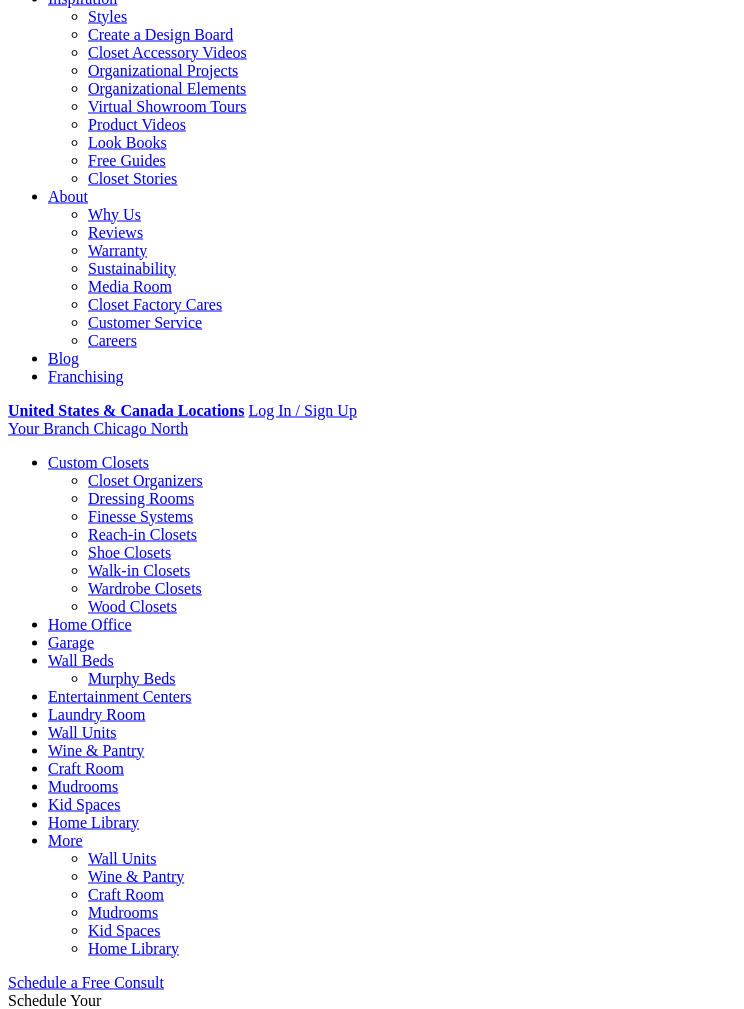 click on "Home Library" at bounding box center (93, -676) 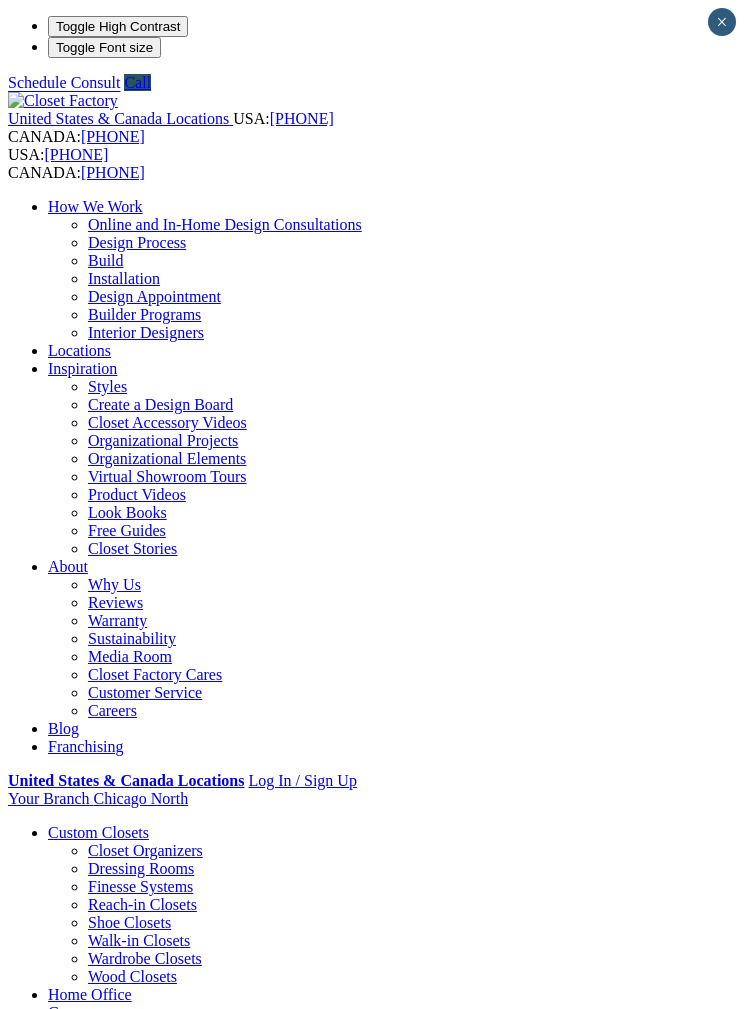 scroll, scrollTop: 0, scrollLeft: 0, axis: both 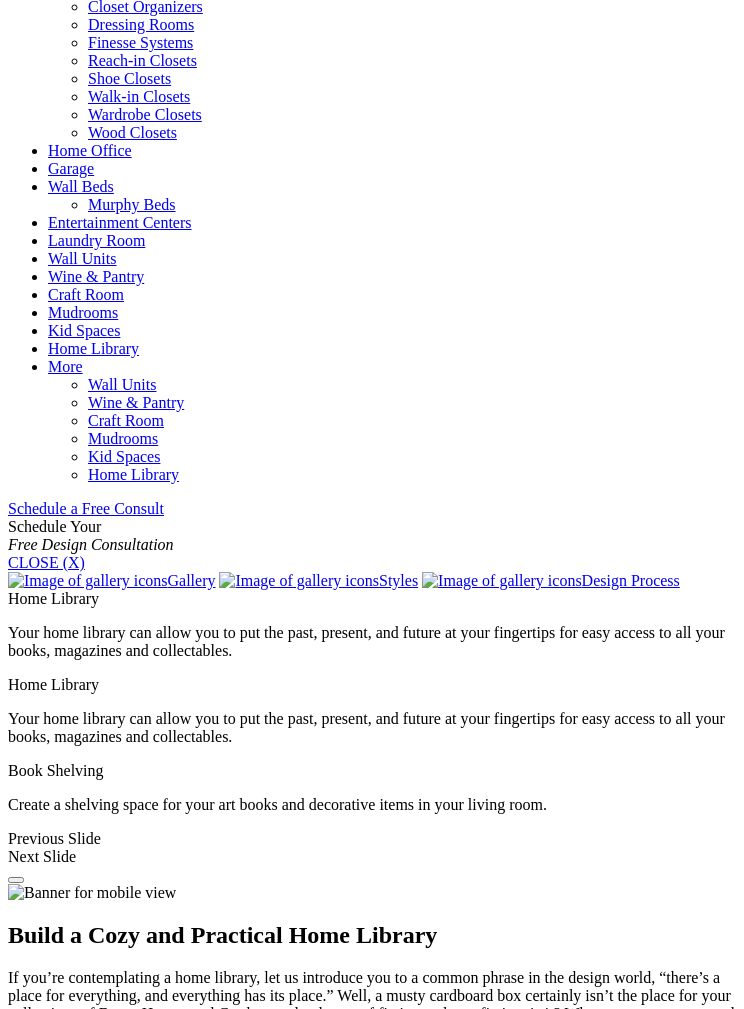 click at bounding box center [116, 1949] 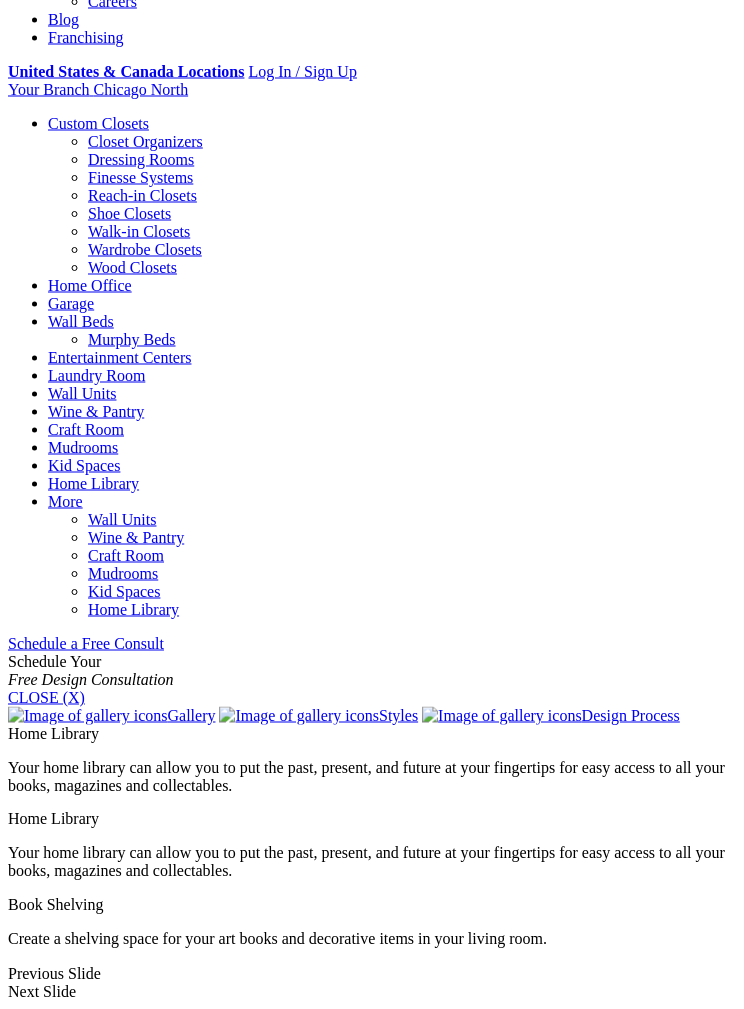 scroll, scrollTop: 710, scrollLeft: 0, axis: vertical 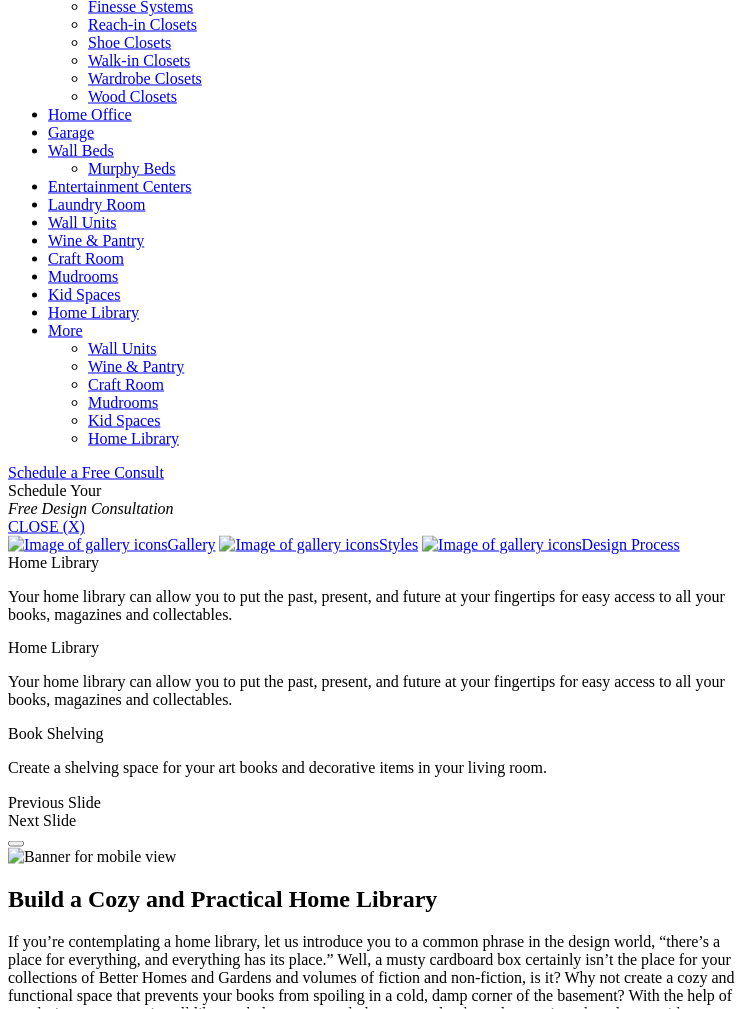 click at bounding box center (600, 1928) 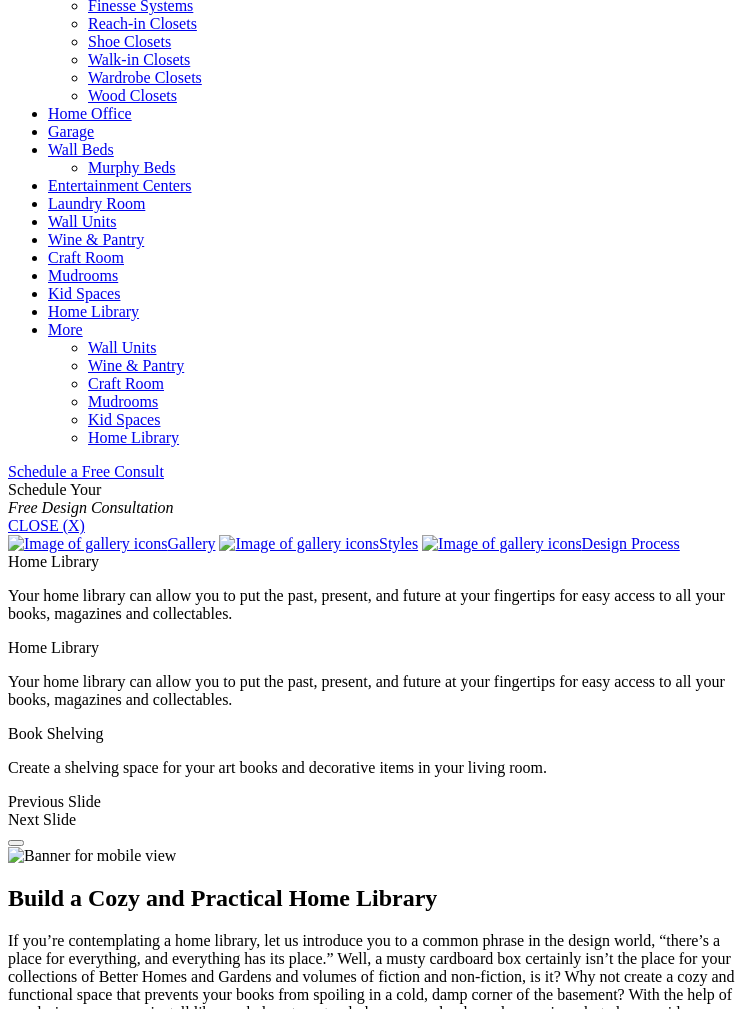 click at bounding box center [8, 38288] 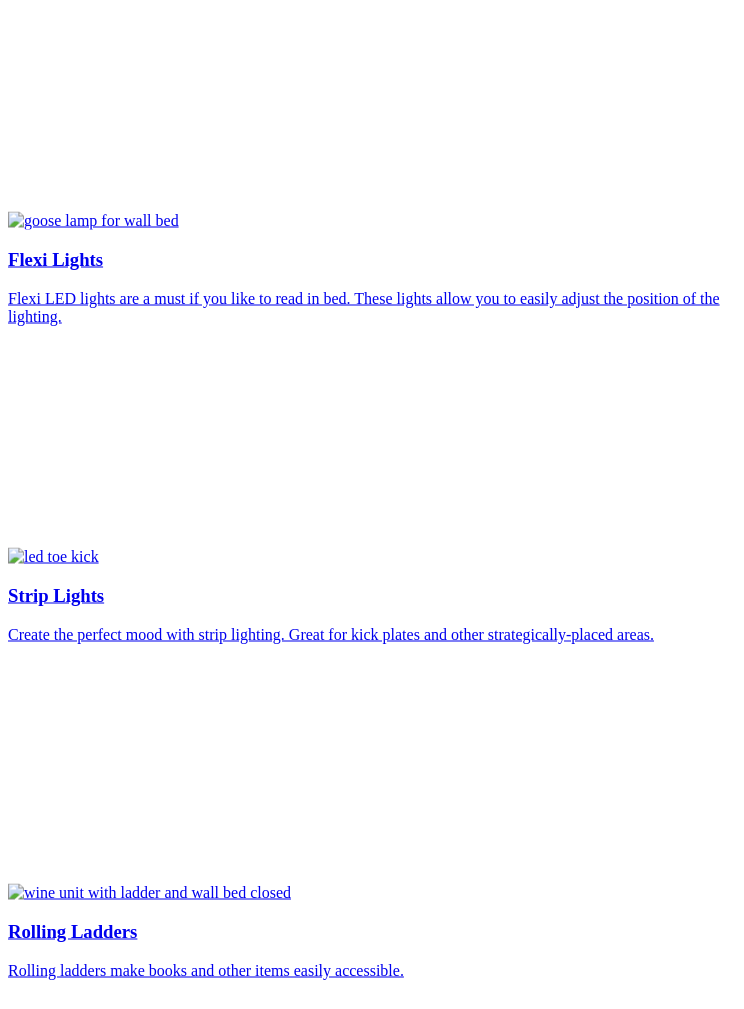 scroll, scrollTop: 4122, scrollLeft: 0, axis: vertical 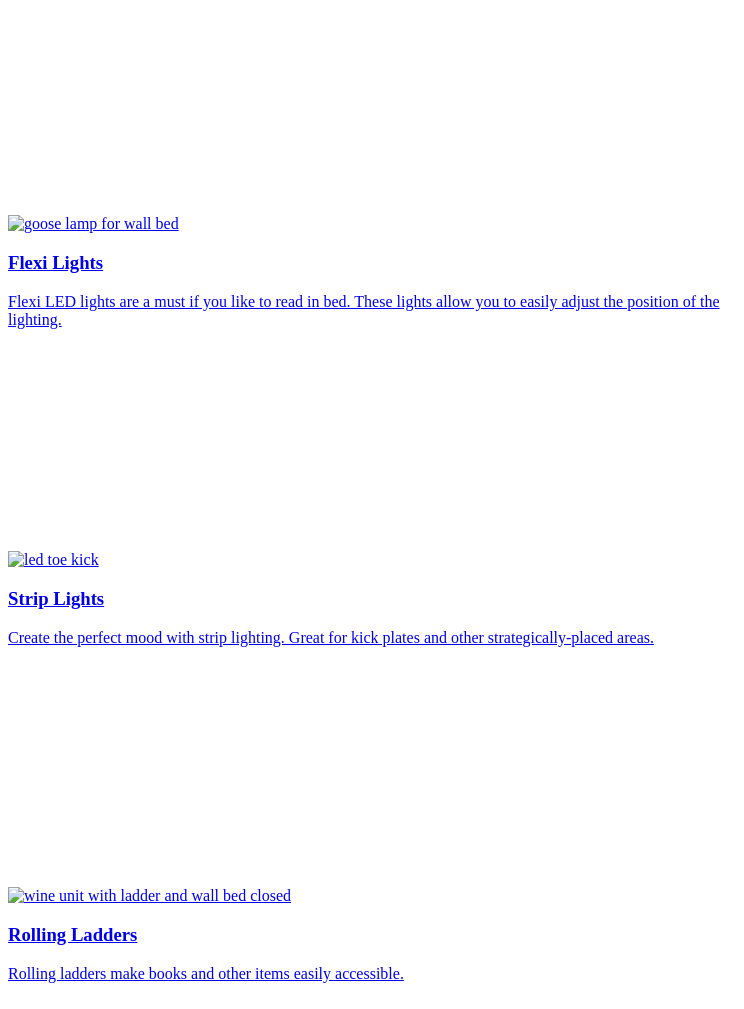 click on "Locations" at bounding box center [79, 31728] 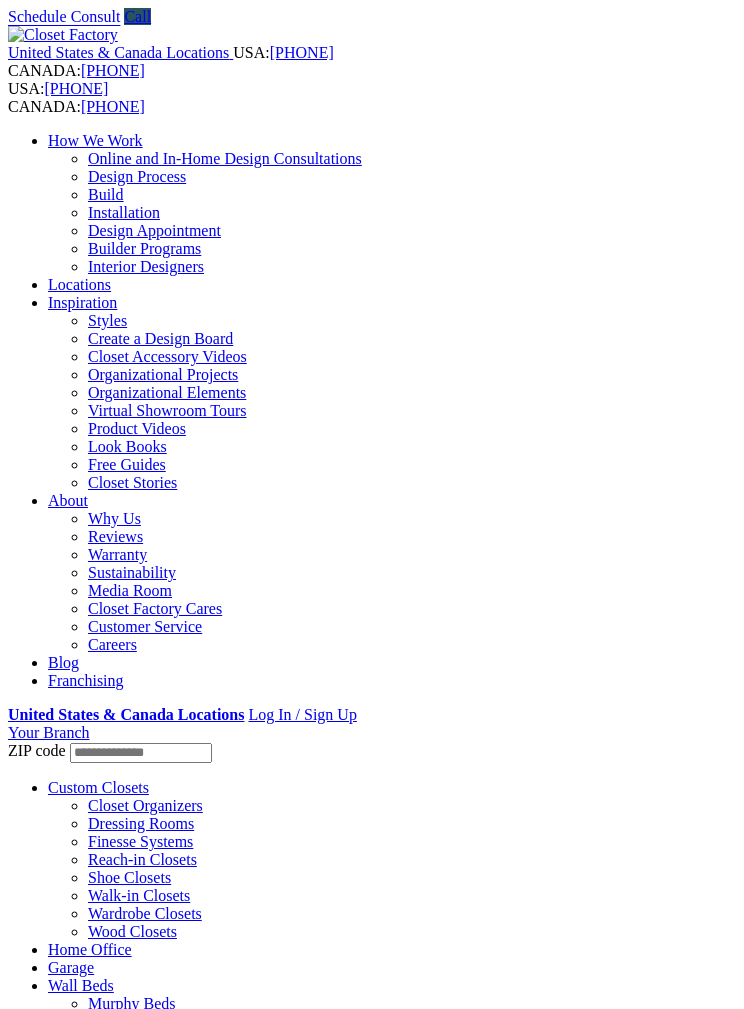 scroll, scrollTop: 0, scrollLeft: 0, axis: both 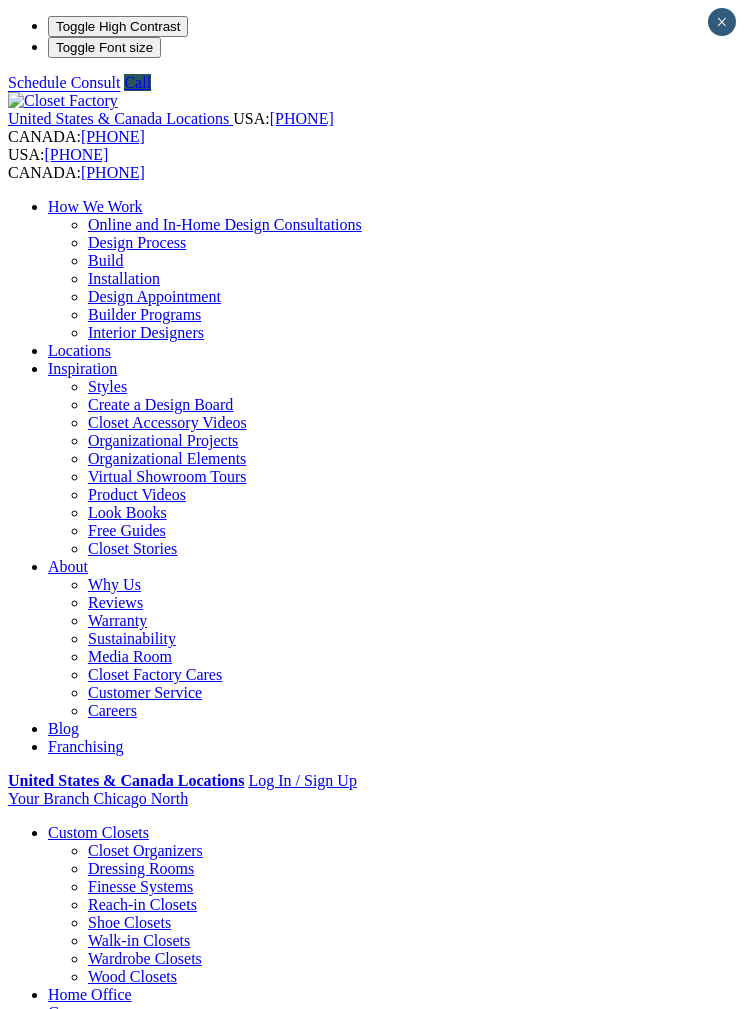 click at bounding box center (79, 1494) 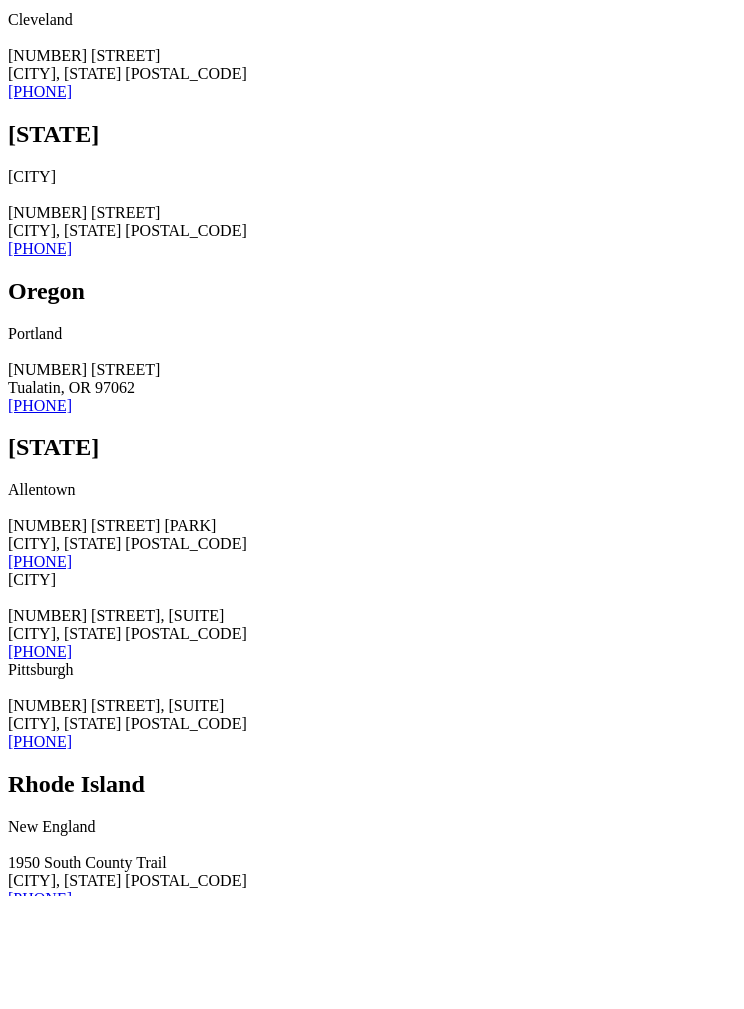 scroll, scrollTop: 8013, scrollLeft: 0, axis: vertical 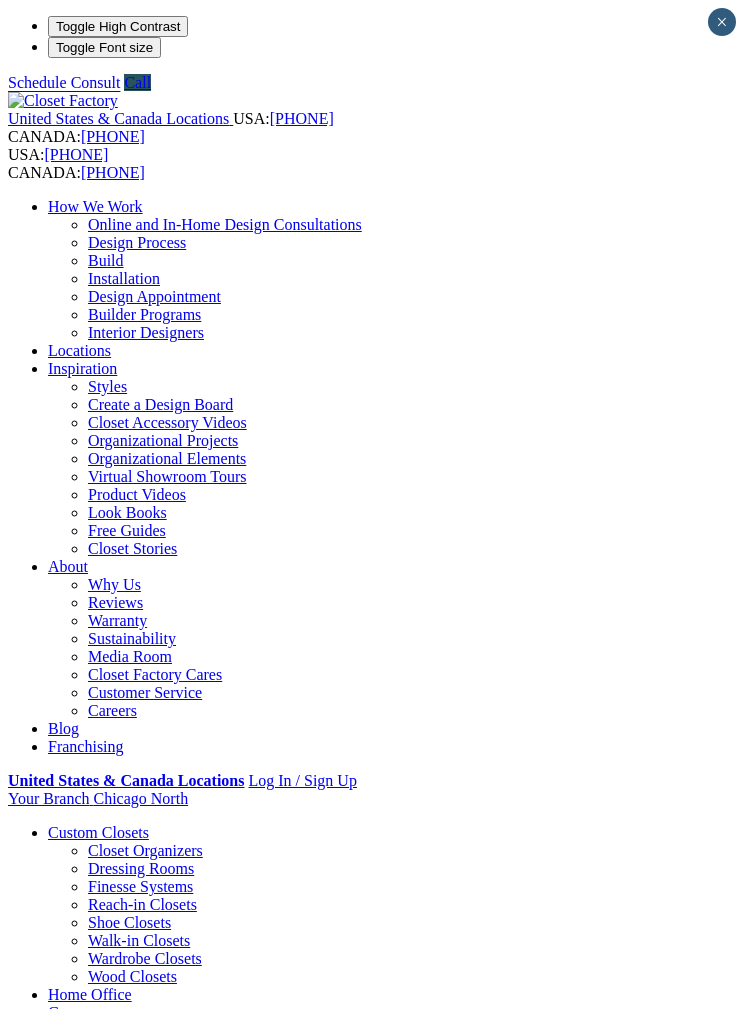click at bounding box center [0, 0] 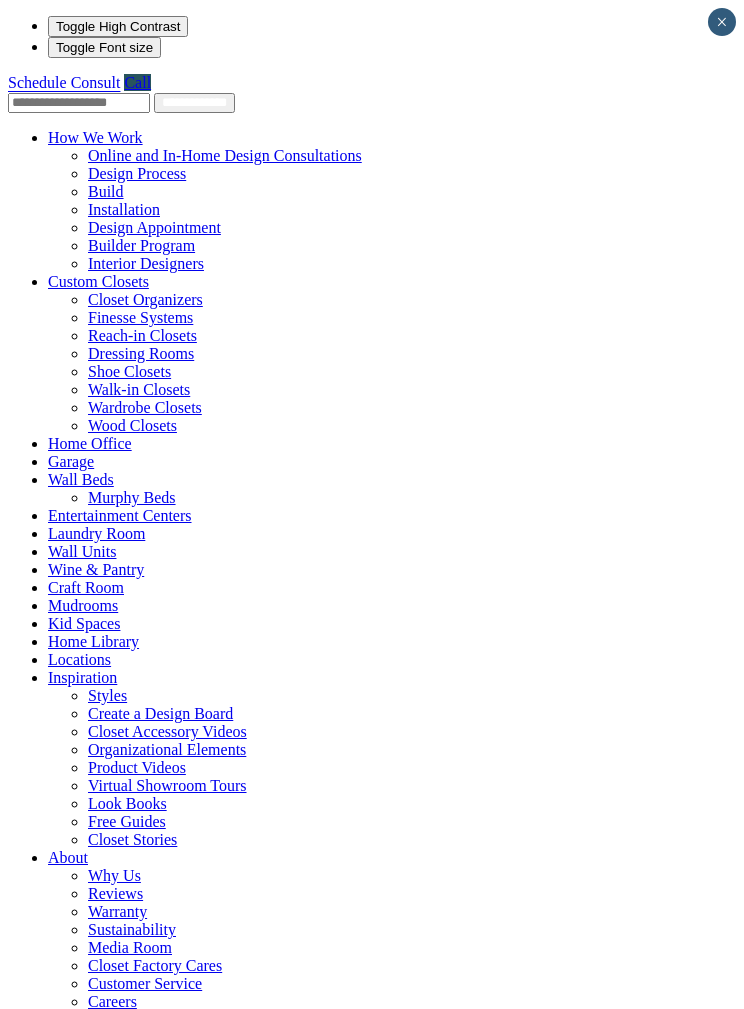 click on "Entertainment Centers" at bounding box center (120, 515) 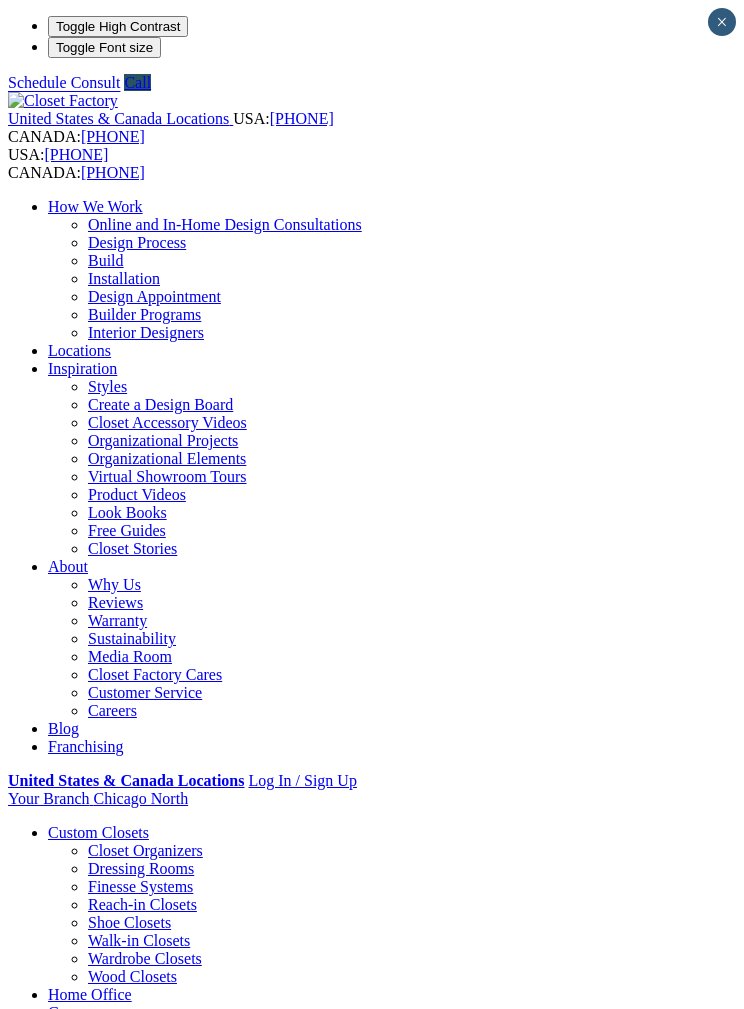 scroll, scrollTop: 0, scrollLeft: 0, axis: both 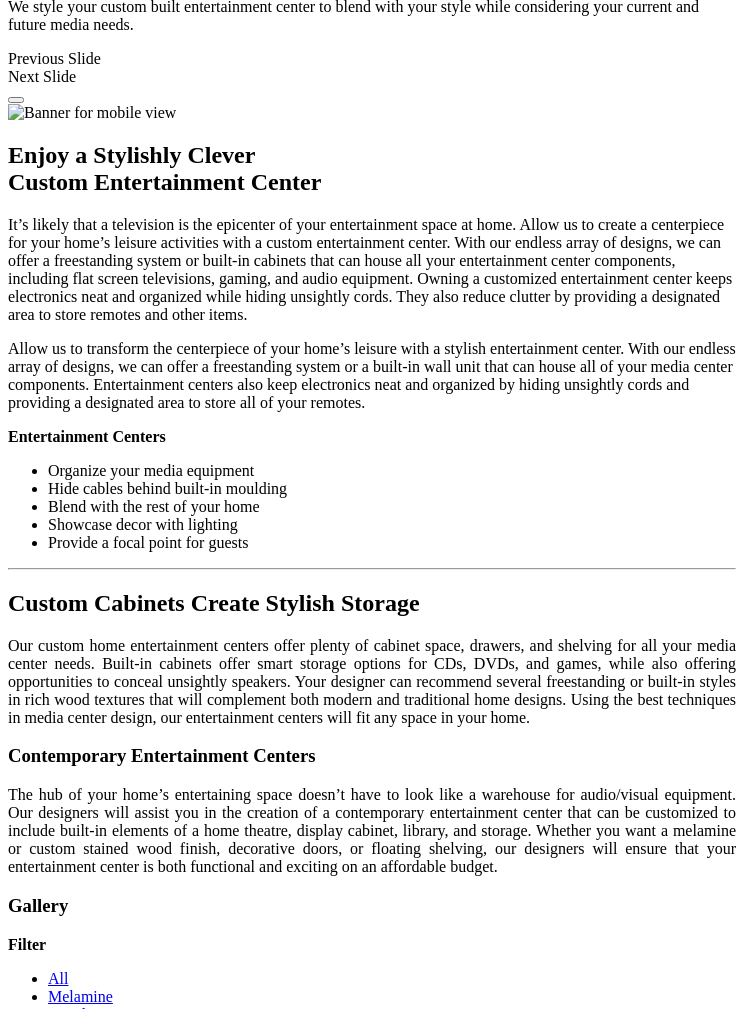 click at bounding box center [187, 2009] 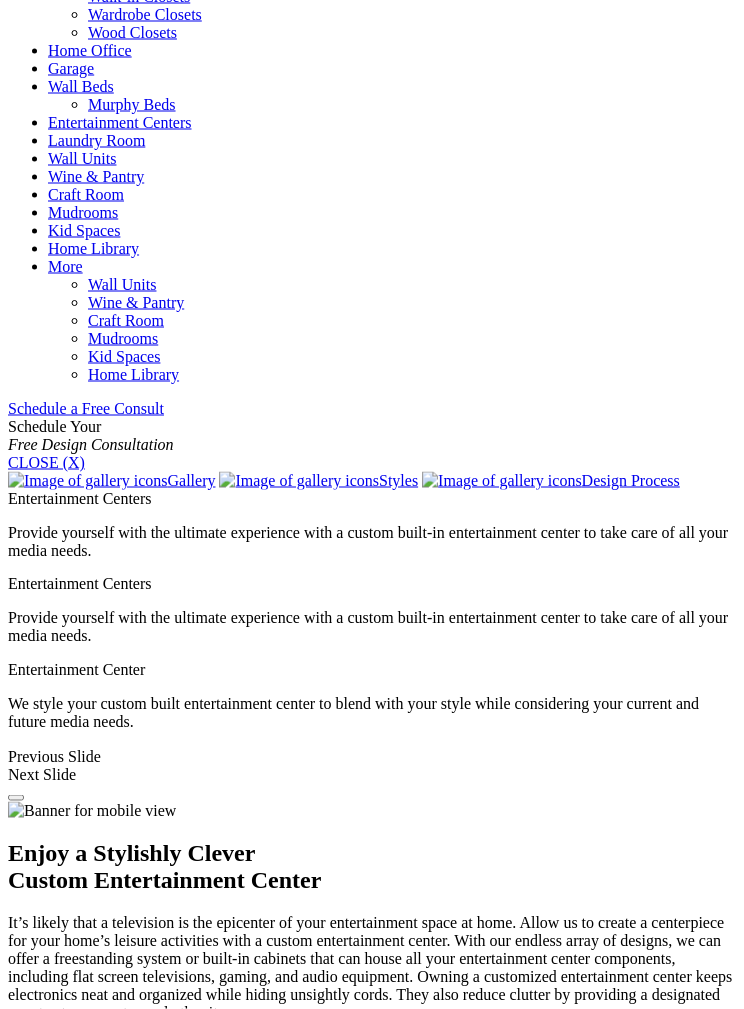 scroll, scrollTop: 950, scrollLeft: 0, axis: vertical 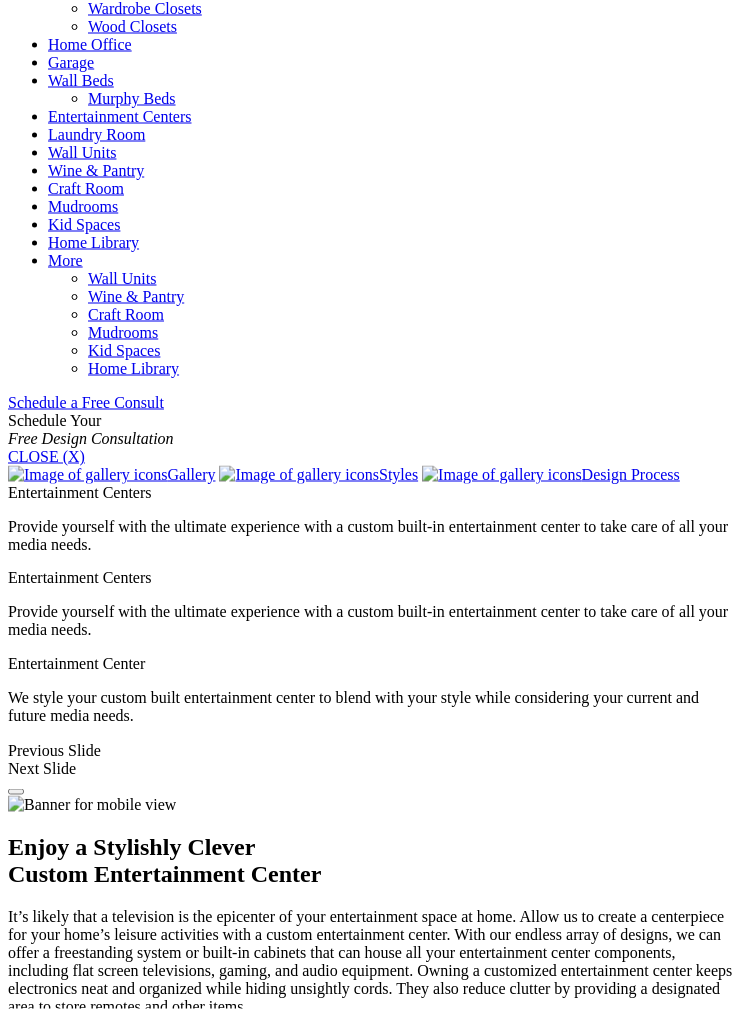 click on "Flat Screen TV" at bounding box center (96, 1742) 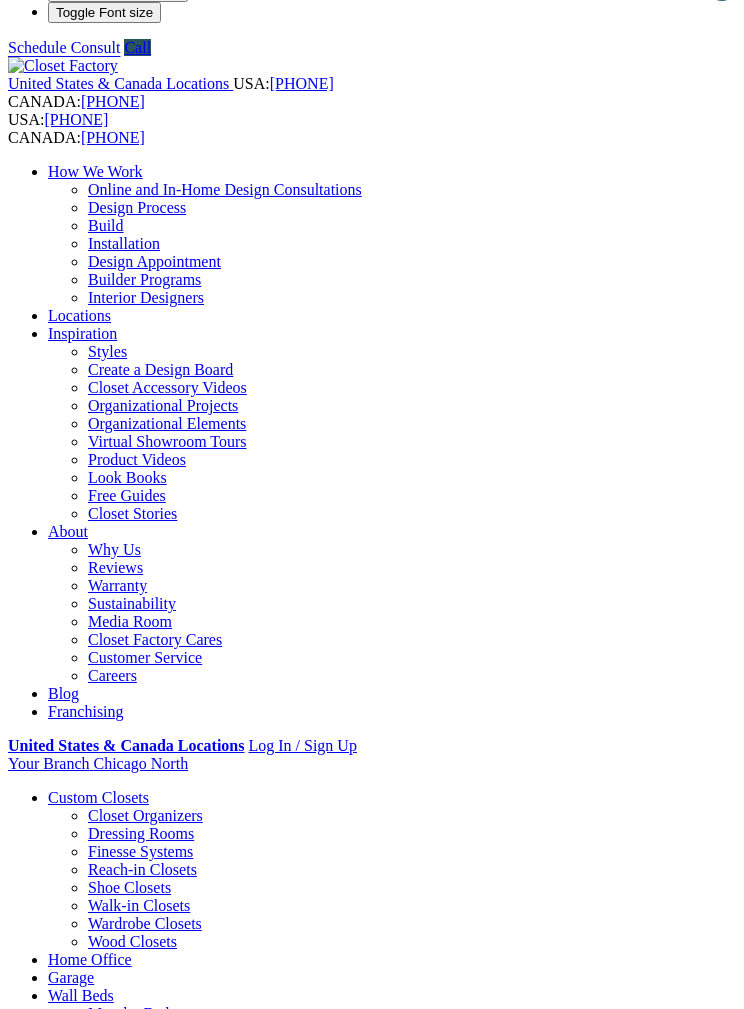 scroll, scrollTop: 0, scrollLeft: 0, axis: both 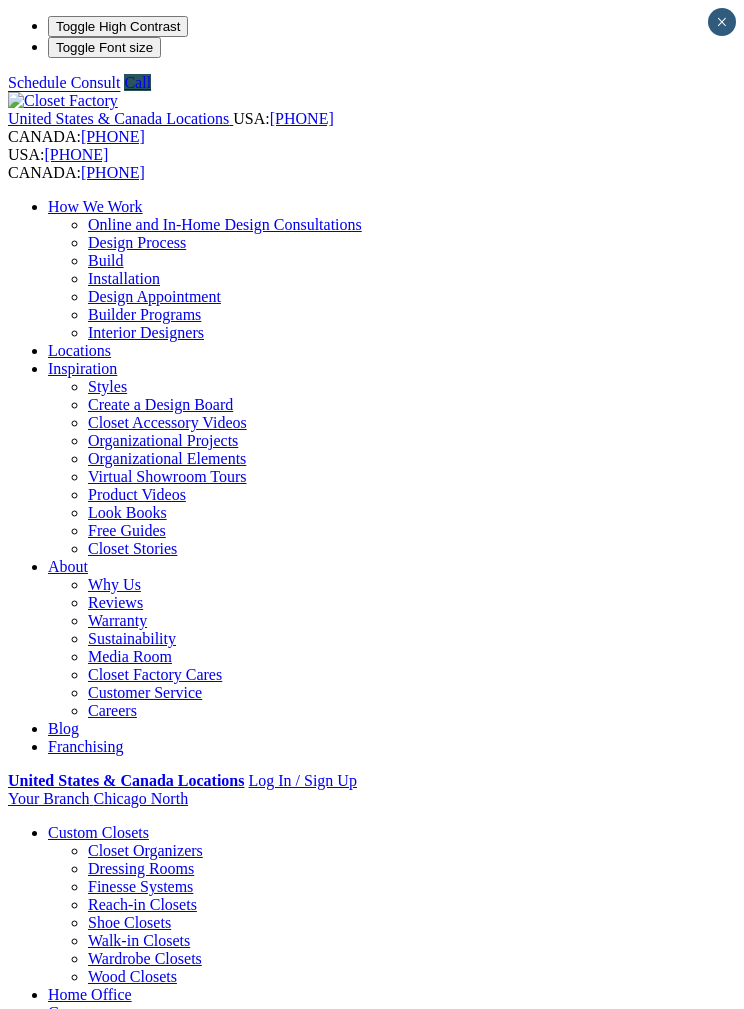 click at bounding box center (0, 0) 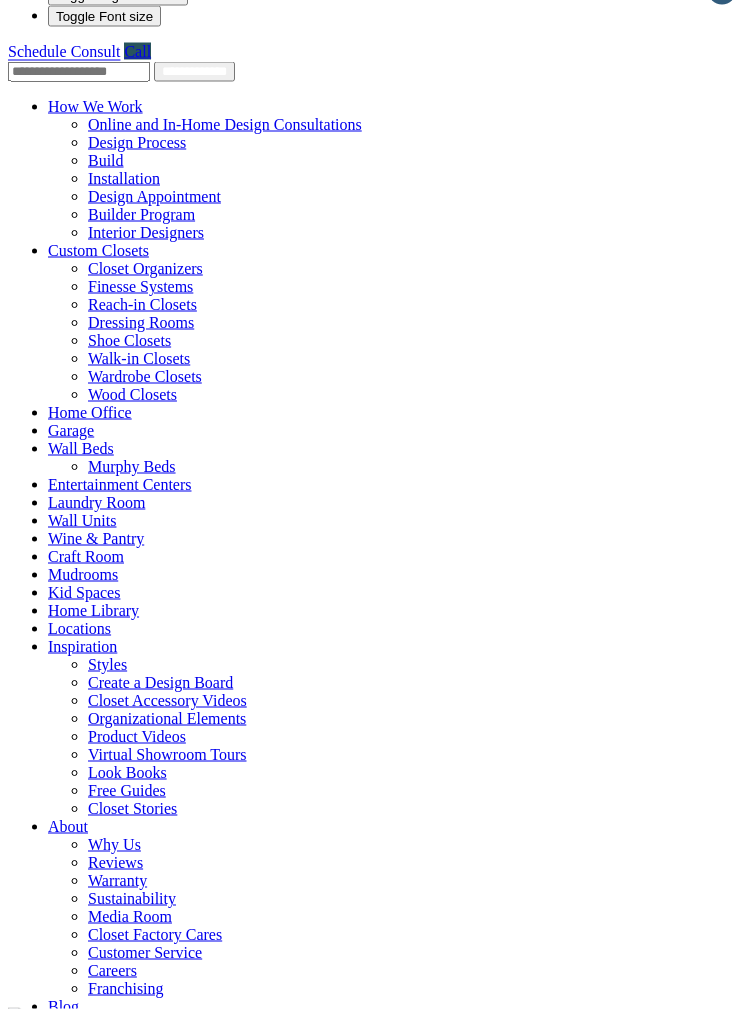 scroll, scrollTop: 0, scrollLeft: 0, axis: both 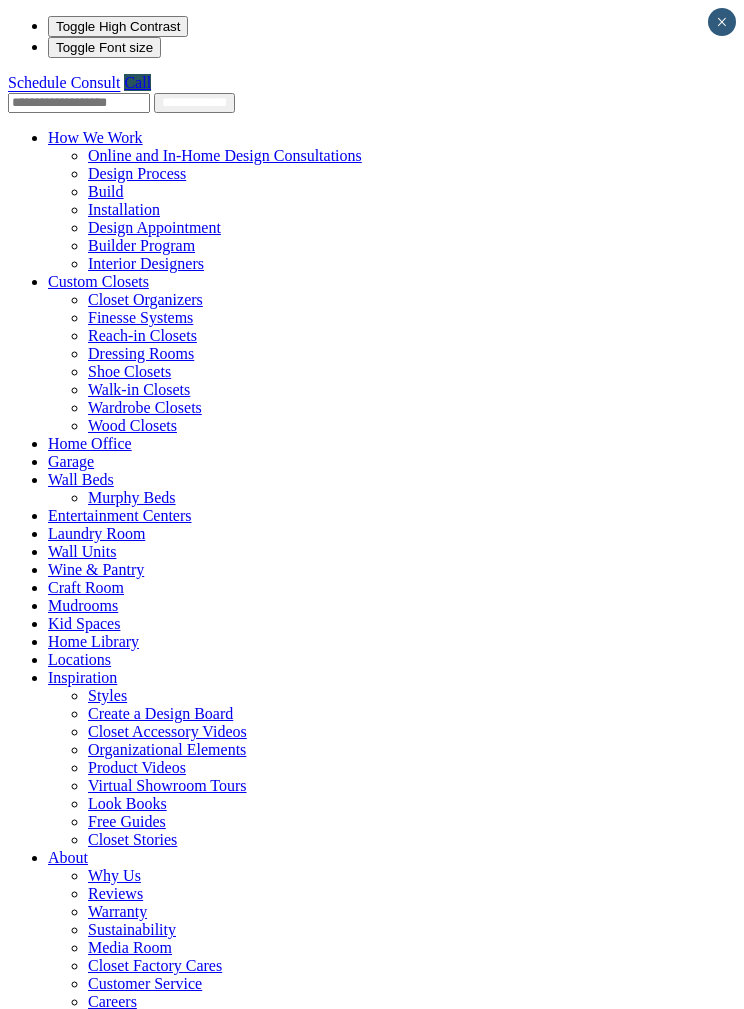 click on "Home Library" at bounding box center [93, 641] 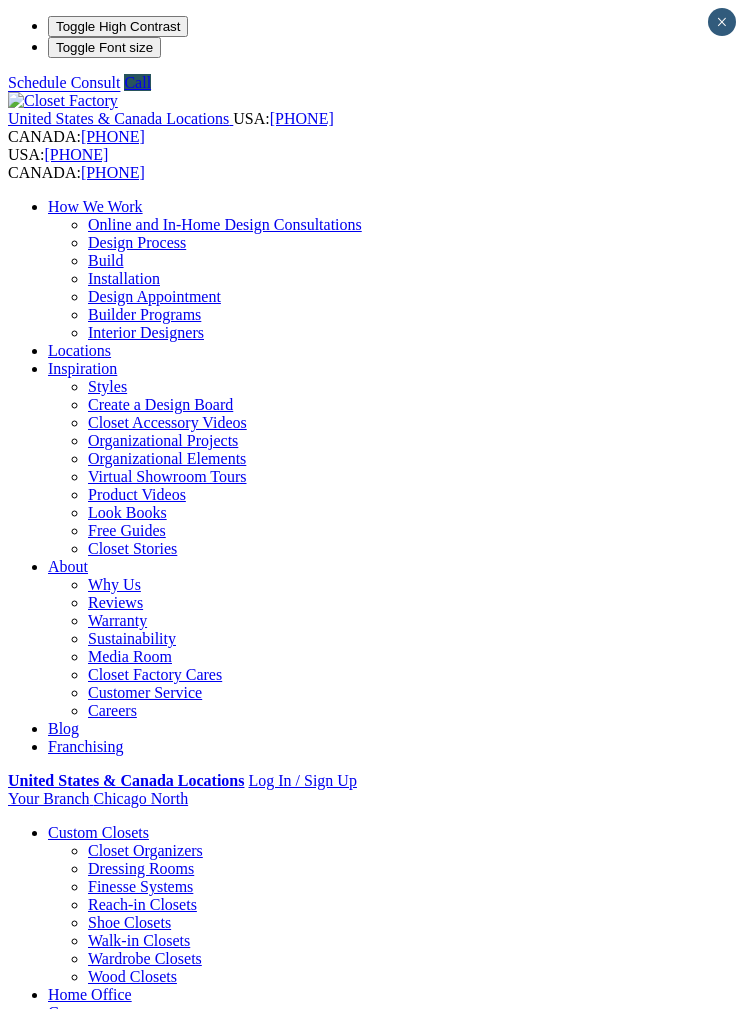 scroll, scrollTop: 0, scrollLeft: 0, axis: both 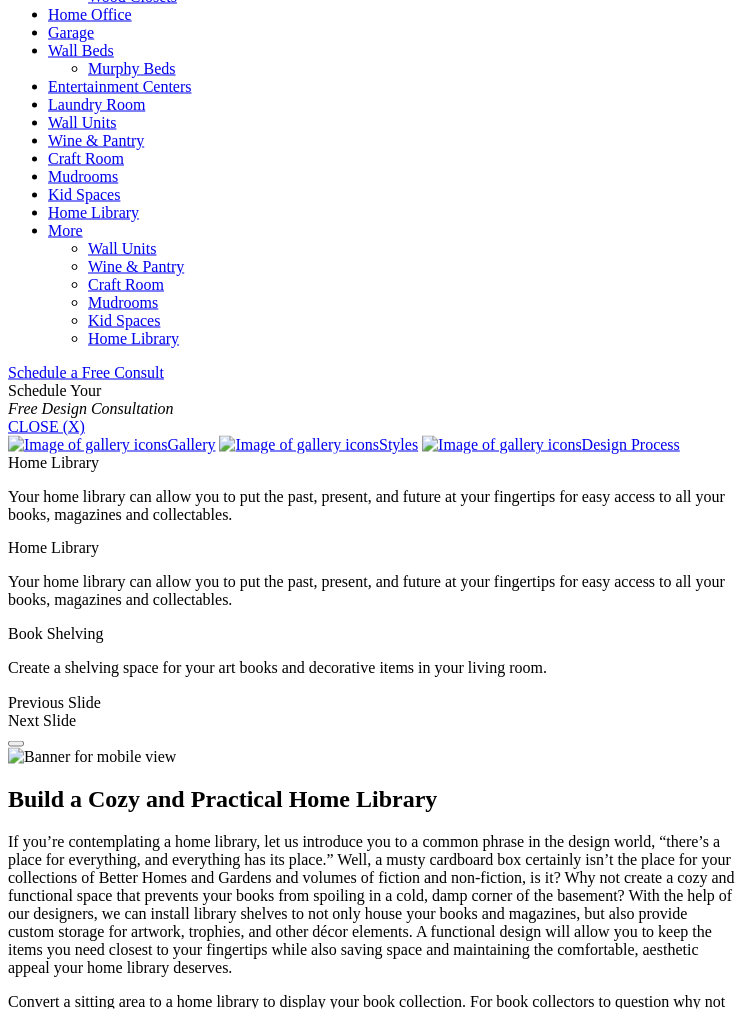 click at bounding box center (116, 1813) 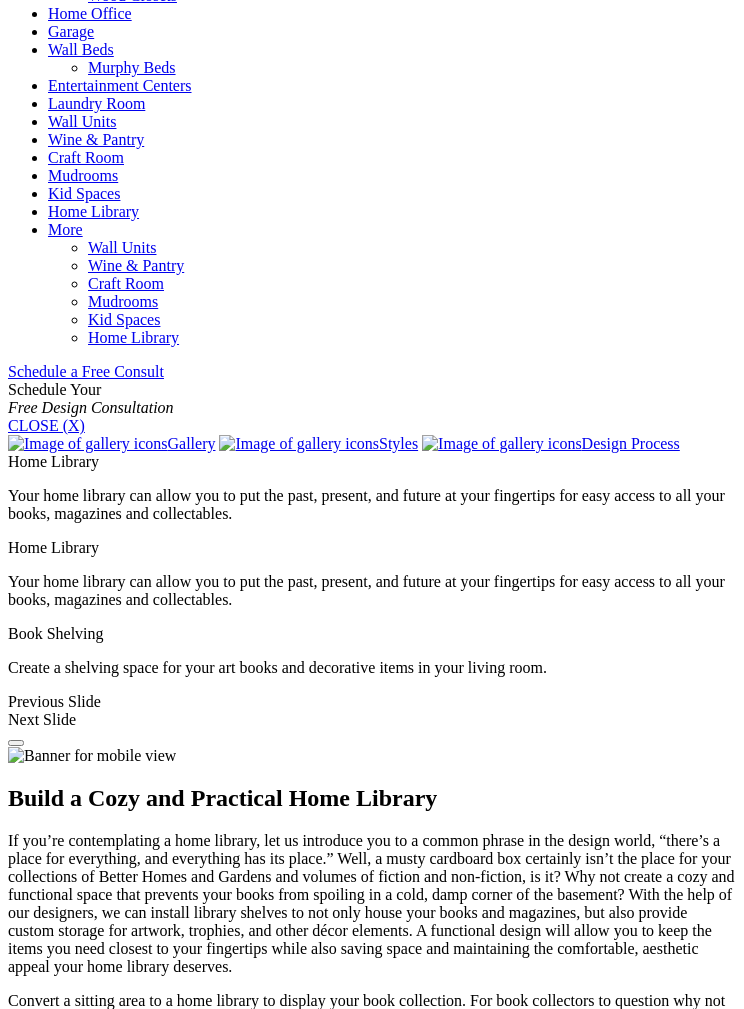 click at bounding box center [8, 38188] 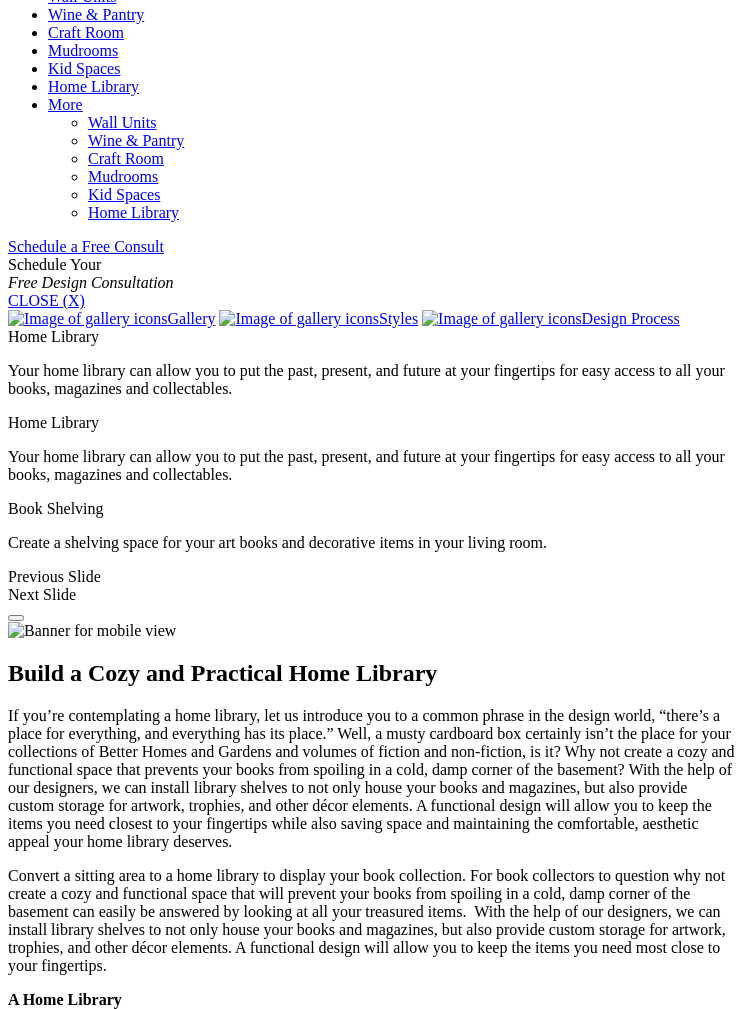 click on "Melamine" at bounding box center (80, 1613) 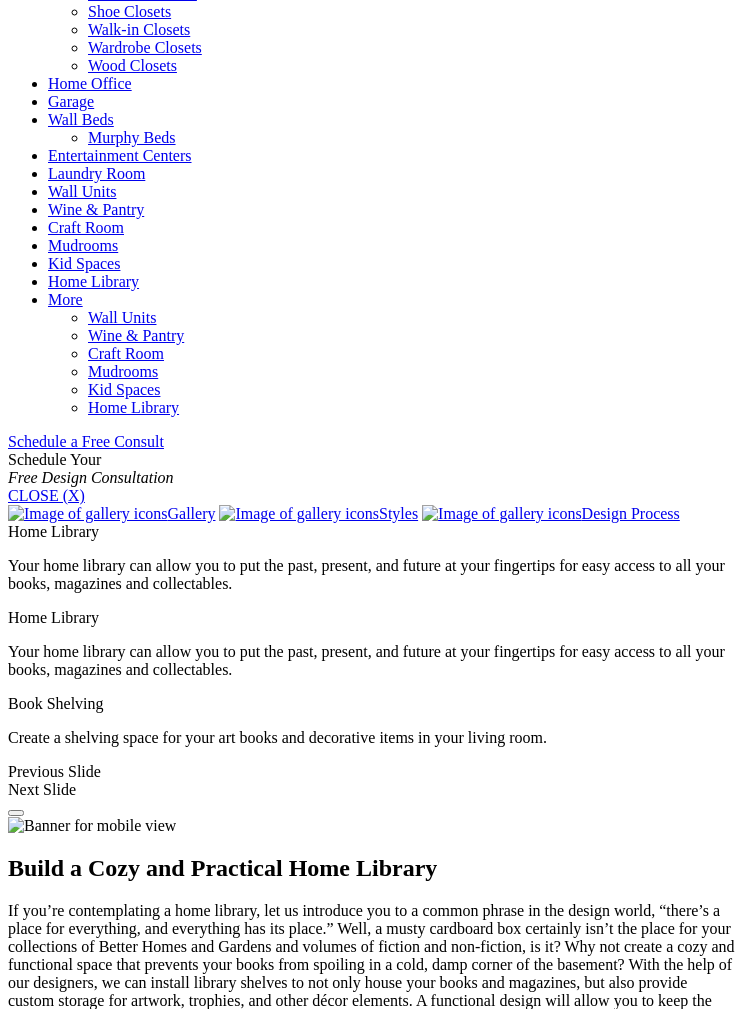scroll, scrollTop: 910, scrollLeft: 0, axis: vertical 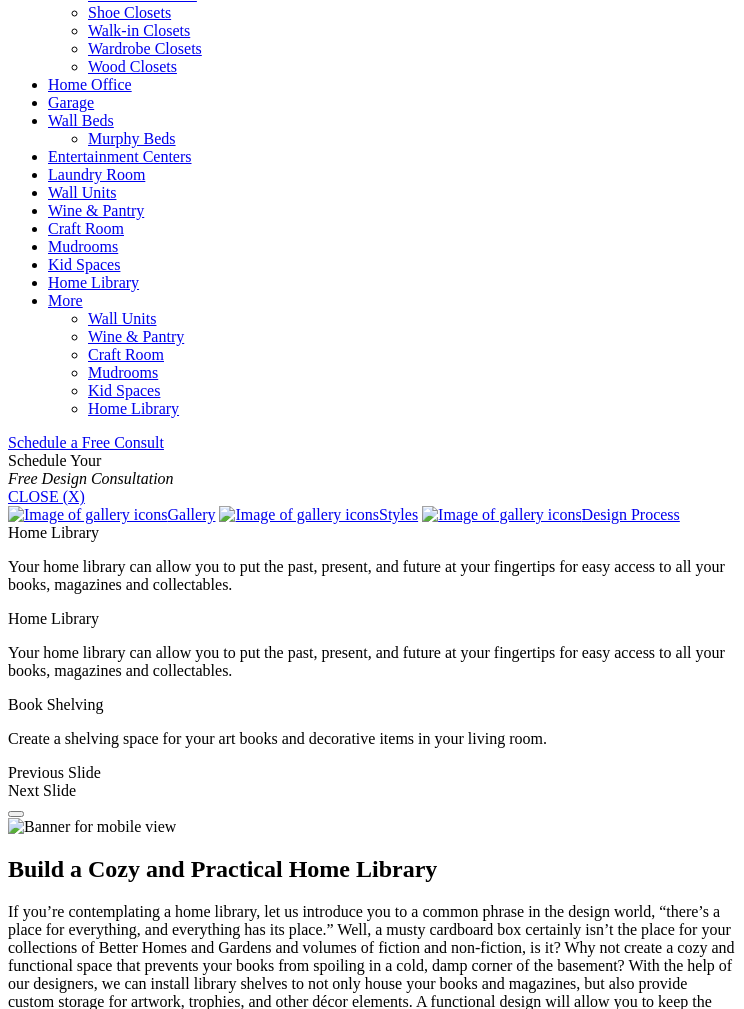 click at bounding box center (63, -809) 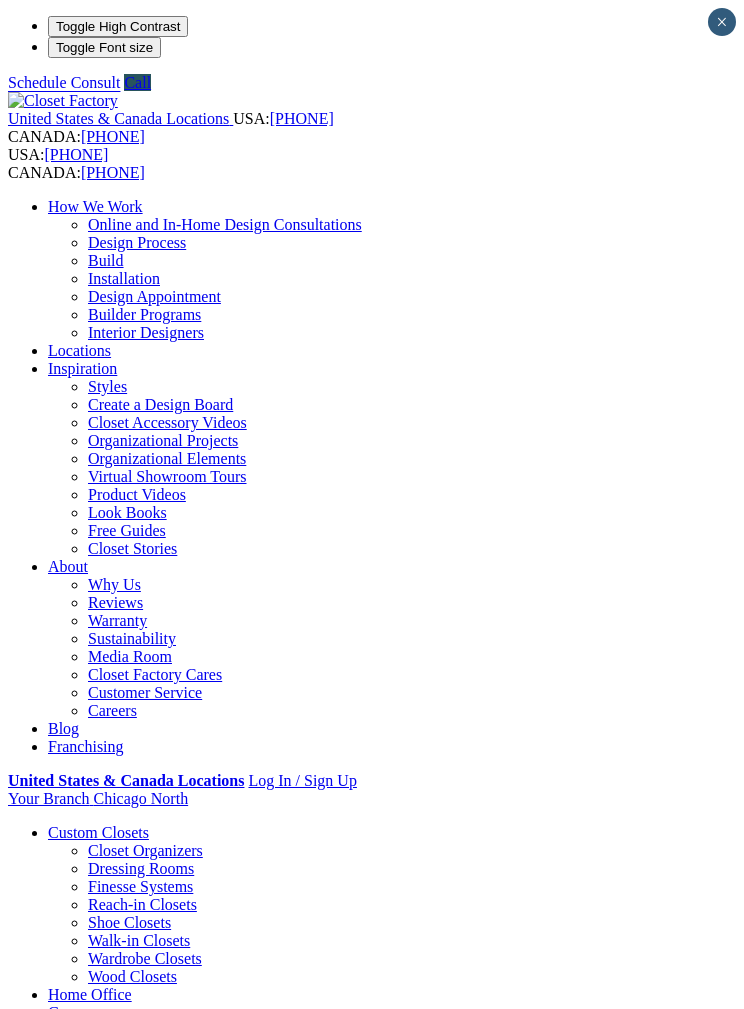 scroll, scrollTop: 0, scrollLeft: 0, axis: both 